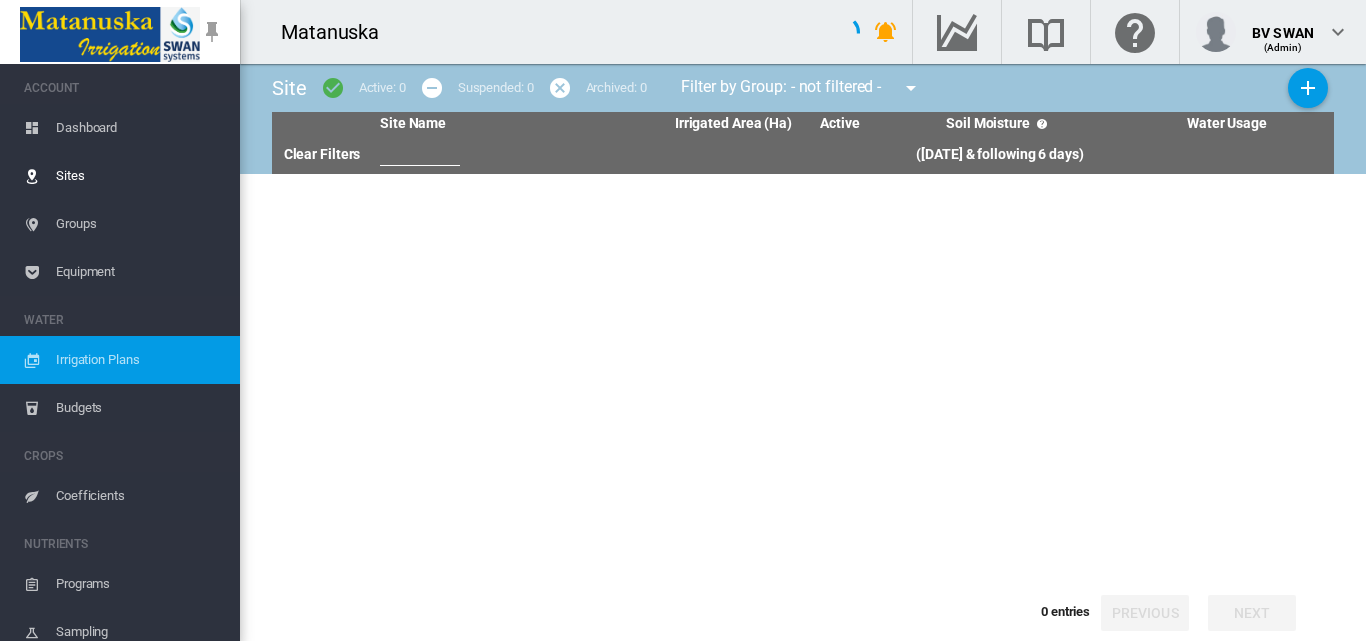 scroll, scrollTop: 0, scrollLeft: 0, axis: both 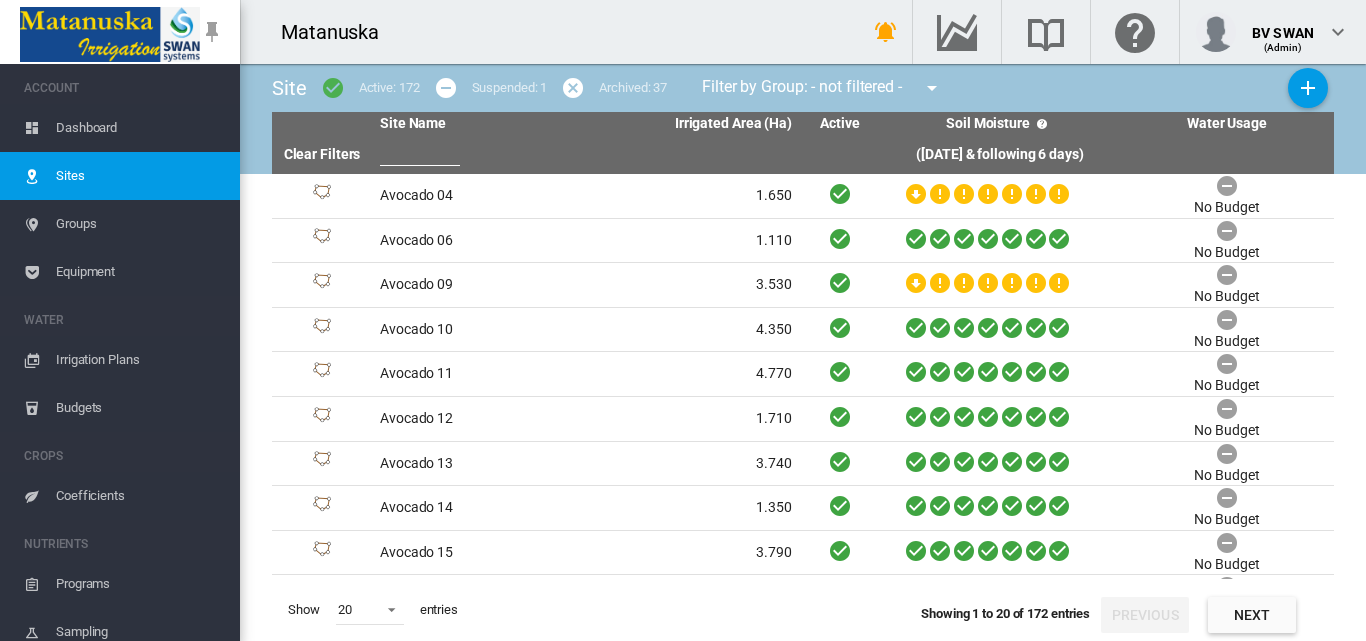click at bounding box center (420, 151) 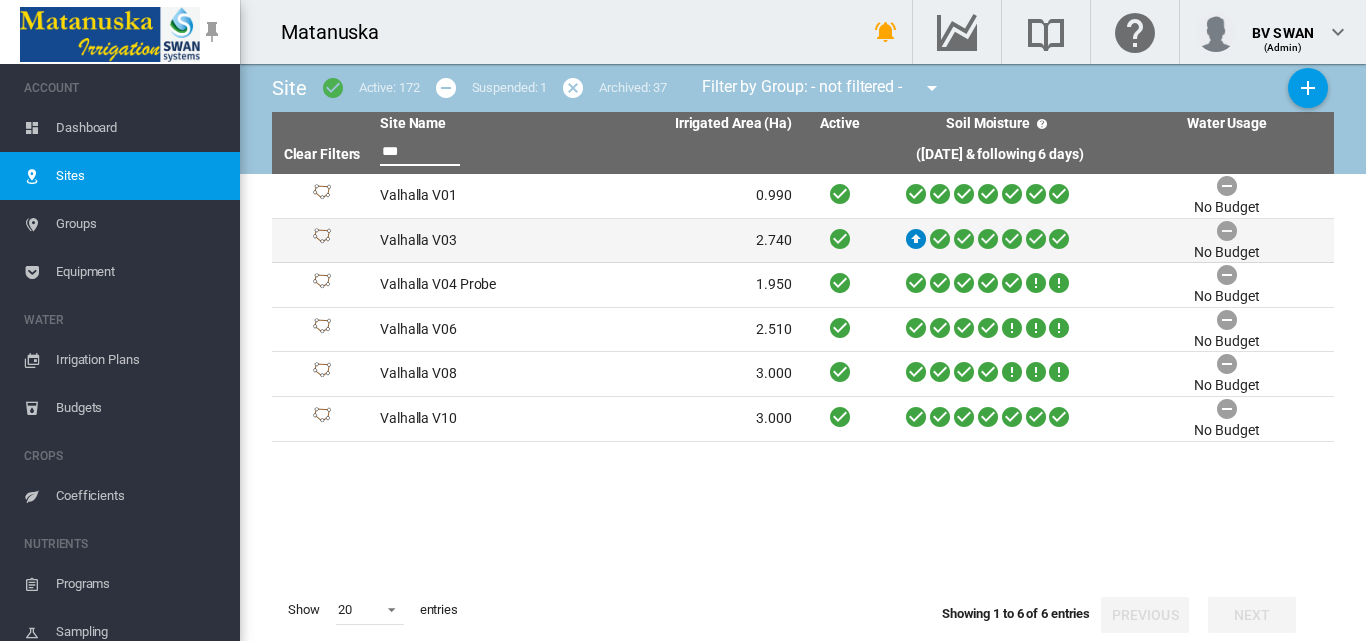 type on "***" 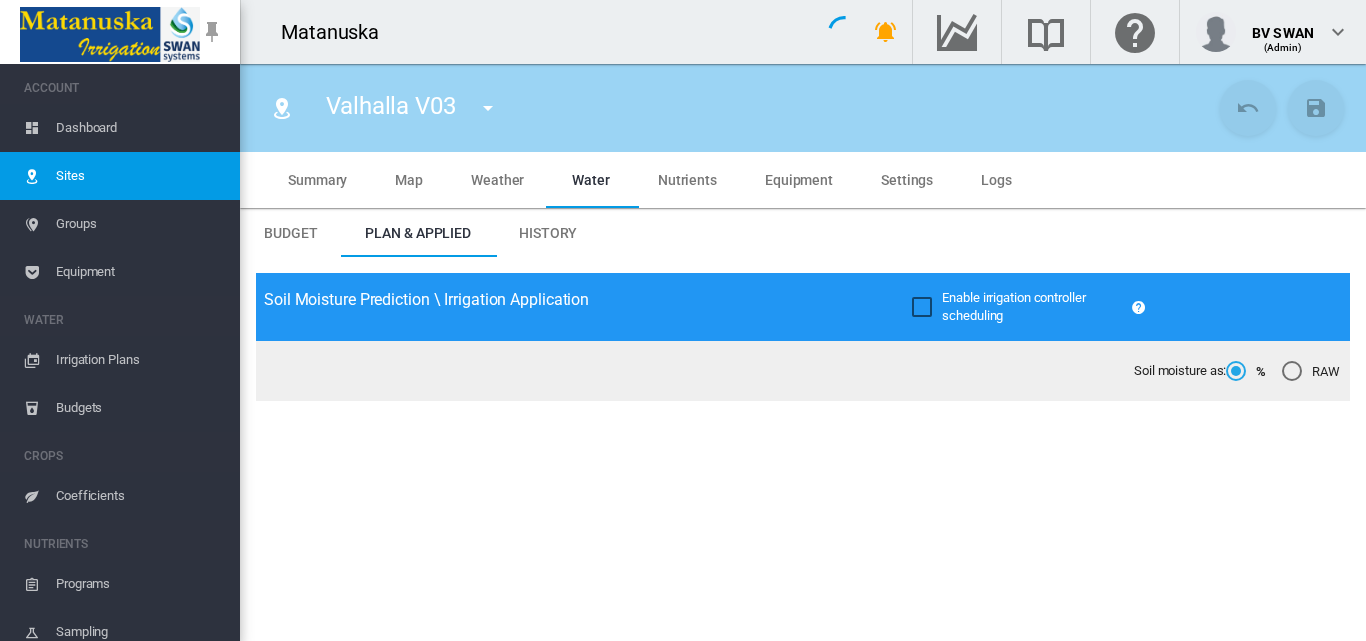 type on "**********" 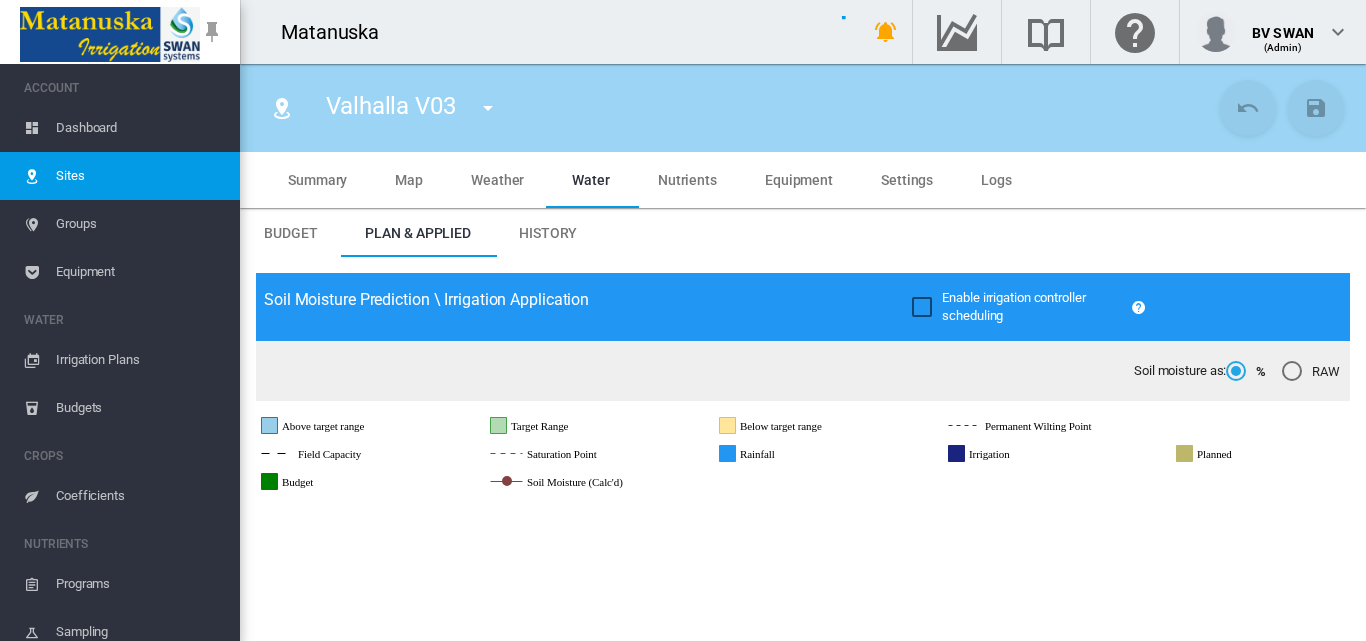 type on "*****" 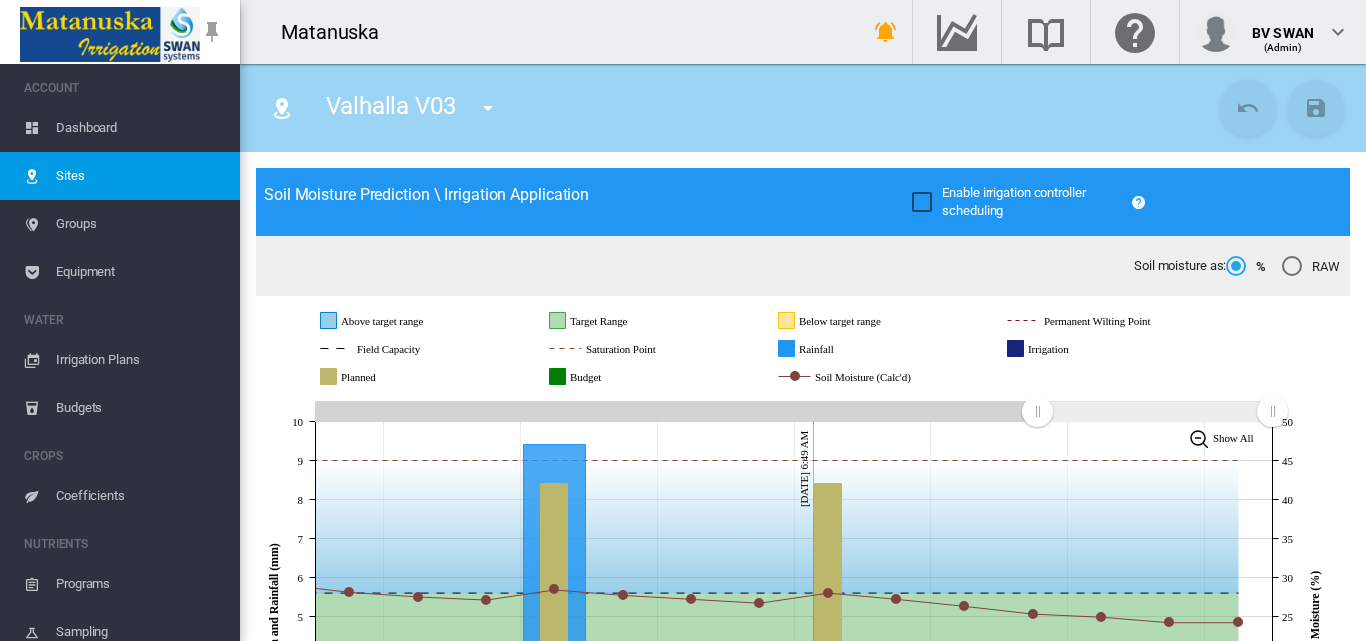 scroll, scrollTop: 0, scrollLeft: 0, axis: both 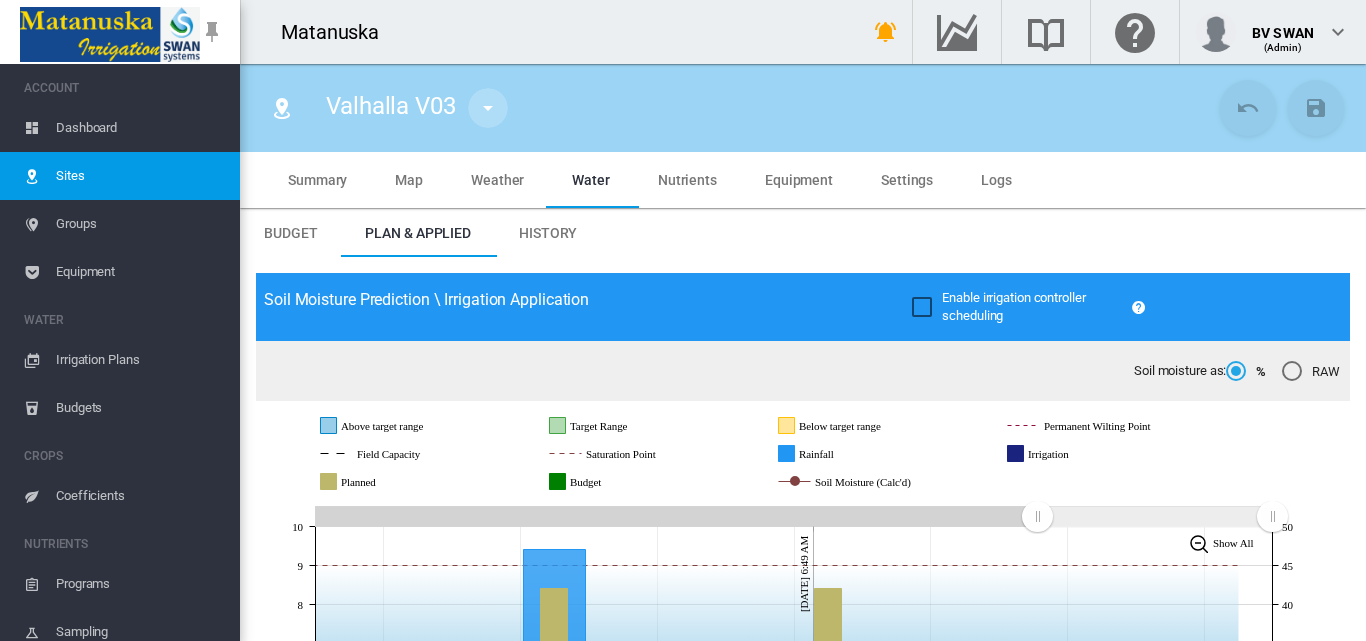 click at bounding box center (488, 108) 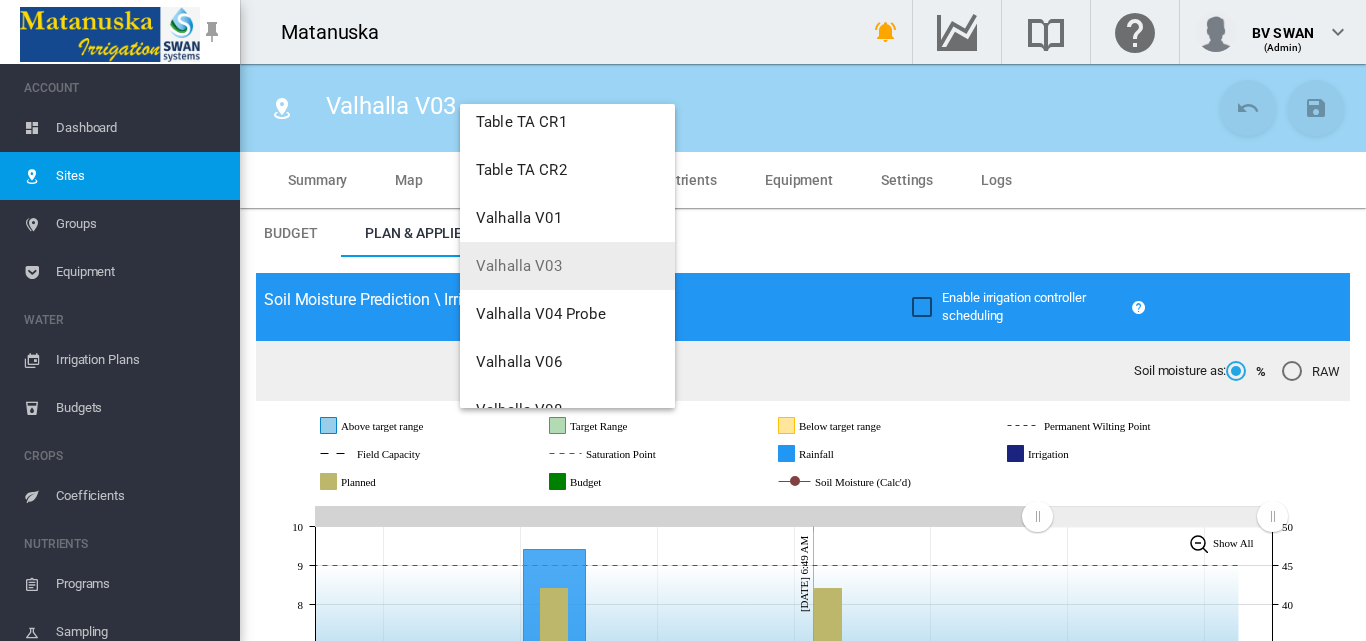 scroll, scrollTop: 8016, scrollLeft: 0, axis: vertical 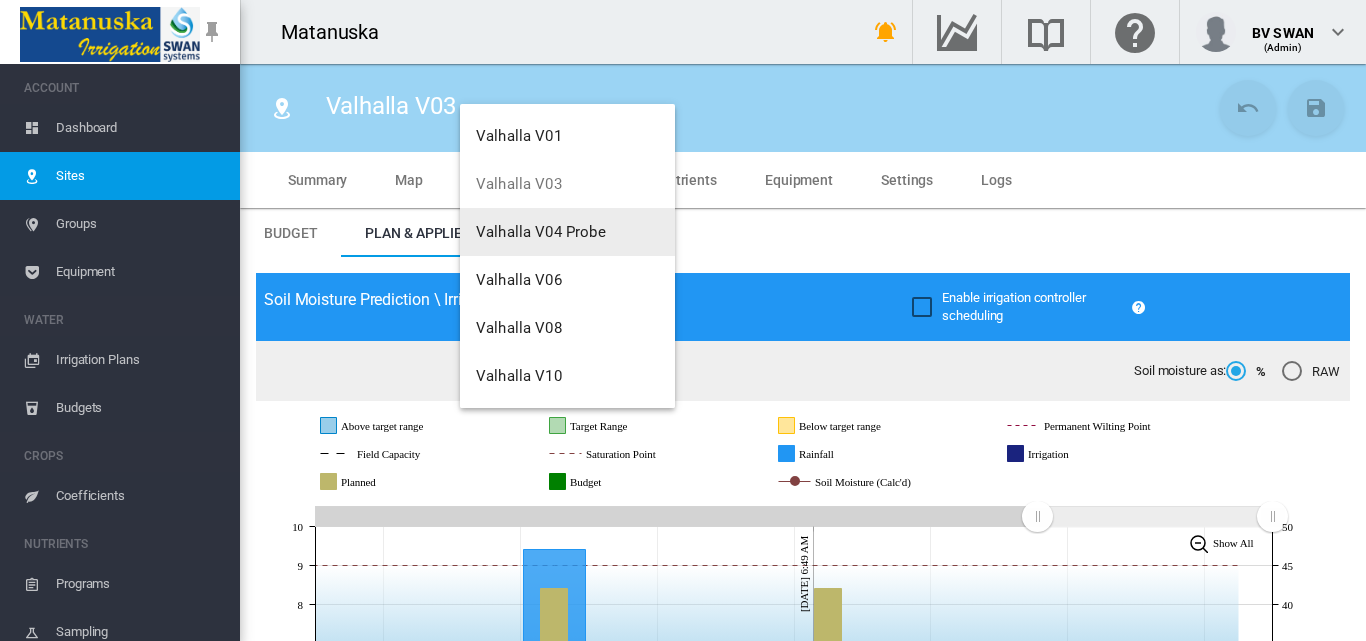 click on "Valhalla V04 Probe" at bounding box center (567, 232) 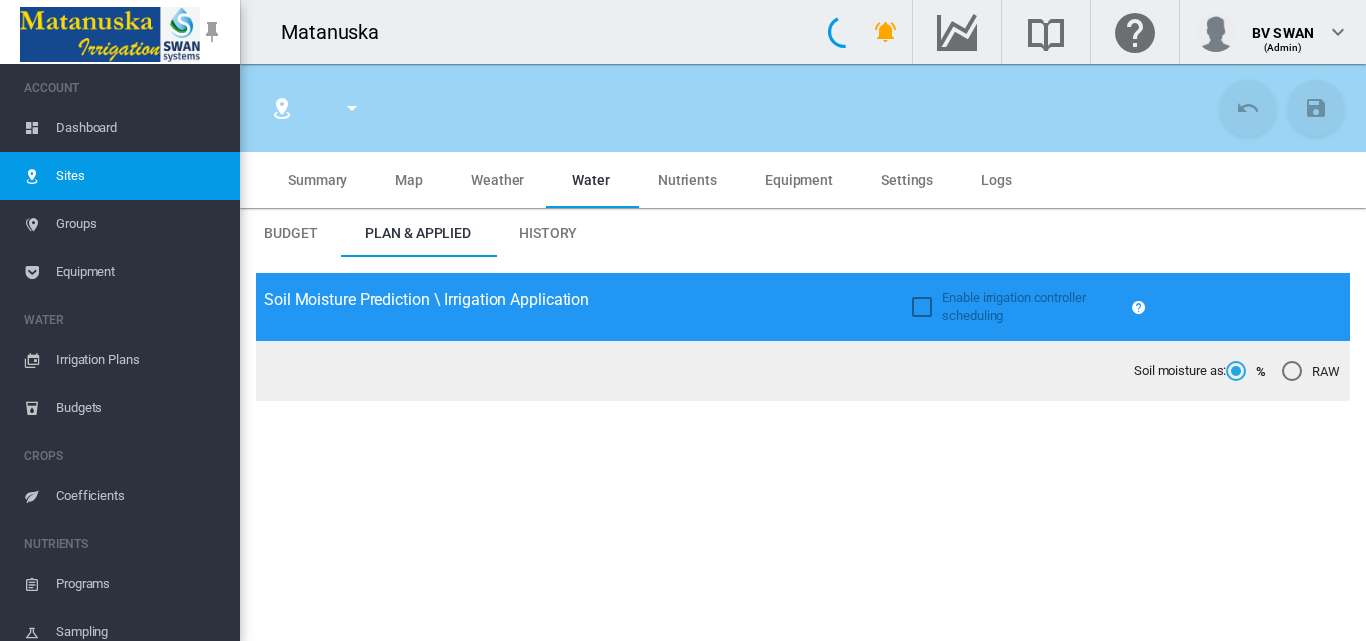 type on "**********" 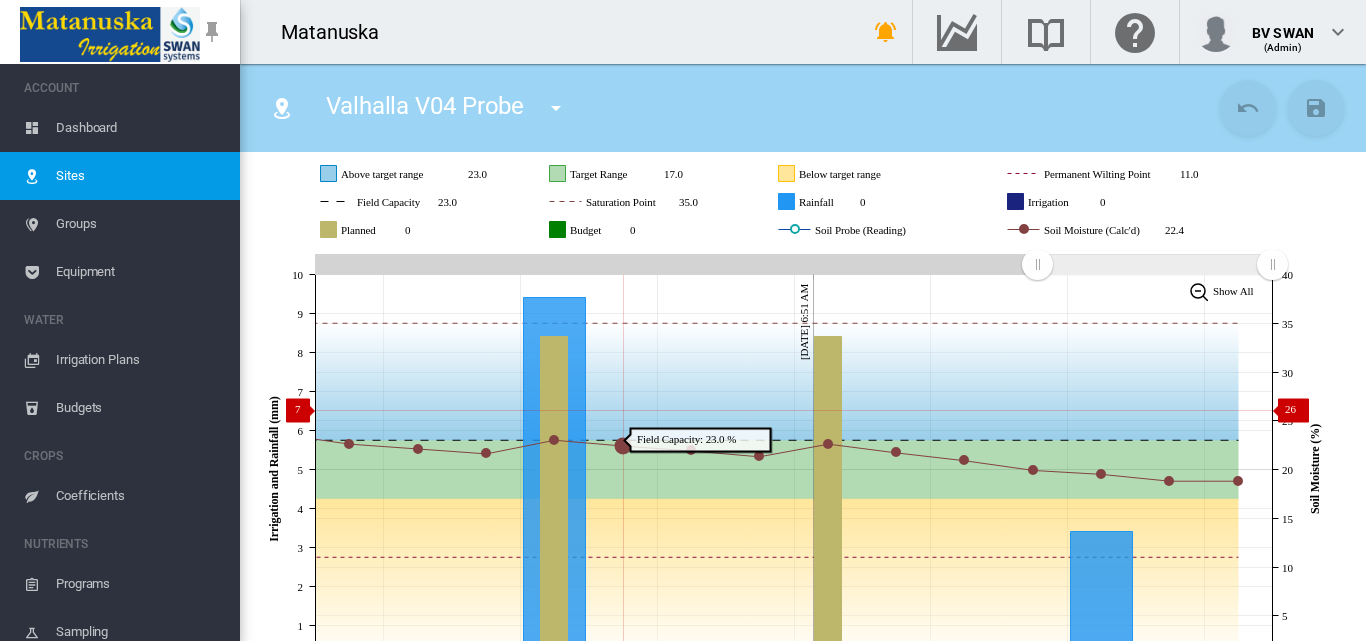 scroll, scrollTop: 200, scrollLeft: 0, axis: vertical 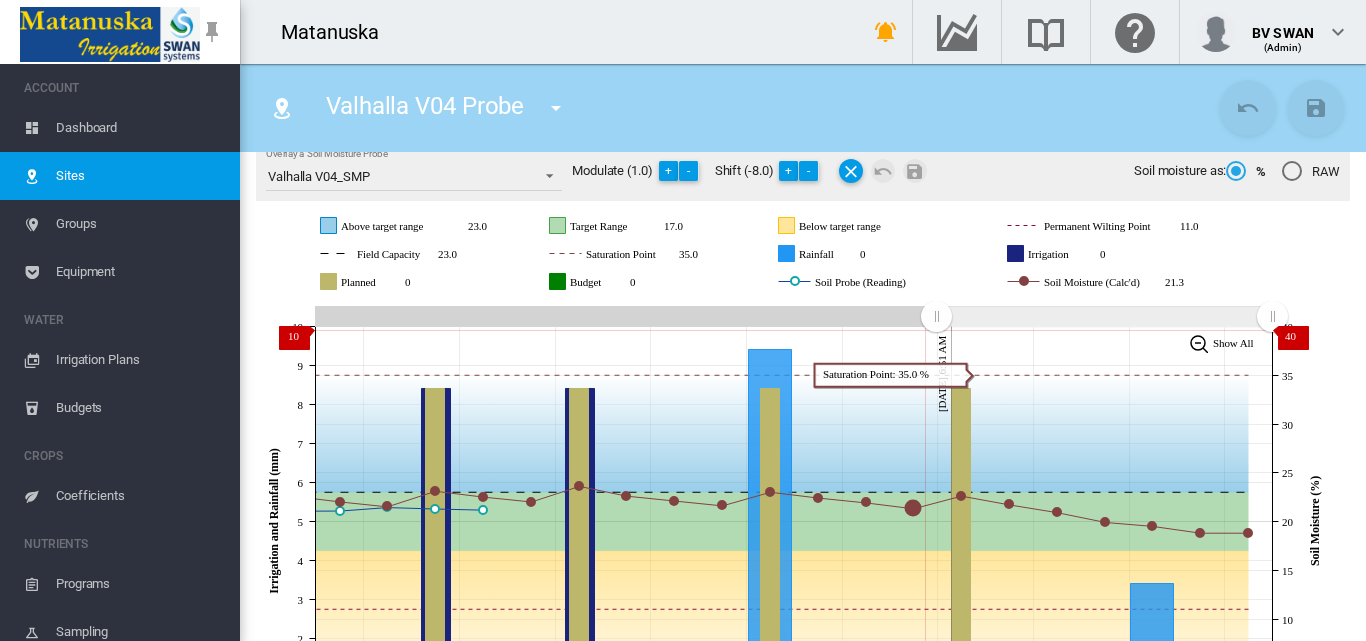 drag, startPoint x: 1040, startPoint y: 324, endPoint x: 931, endPoint y: 329, distance: 109.11462 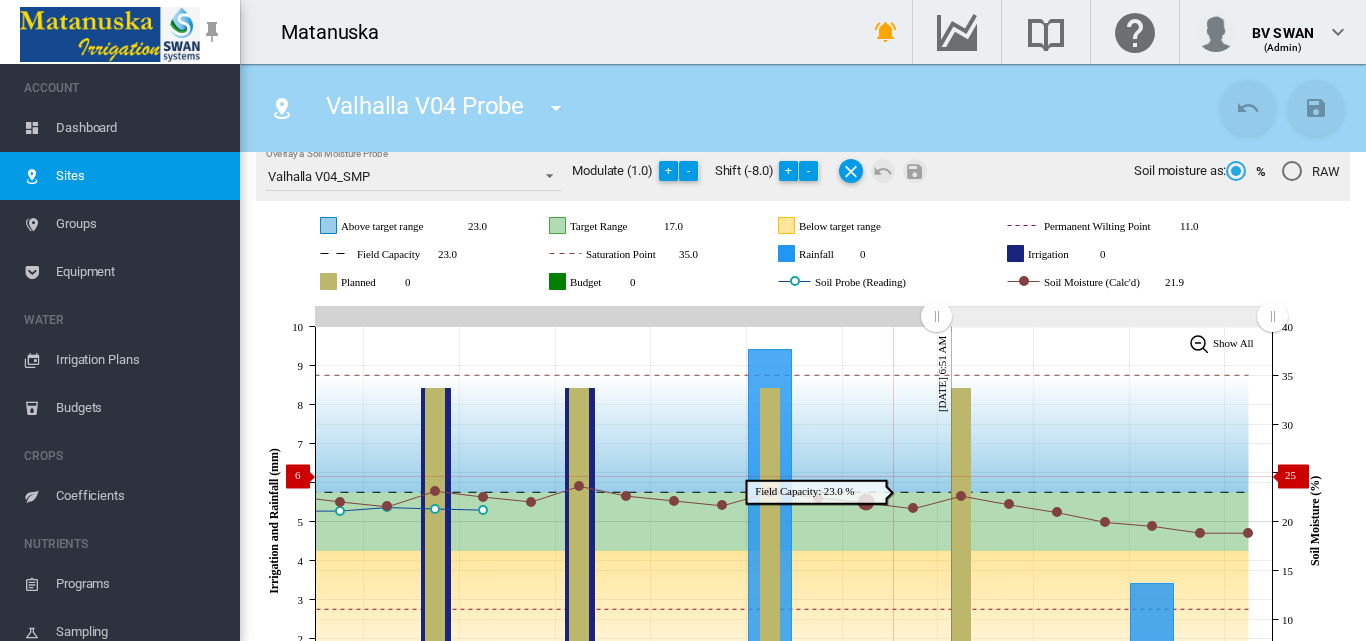 drag, startPoint x: 1047, startPoint y: 477, endPoint x: 831, endPoint y: 469, distance: 216.1481 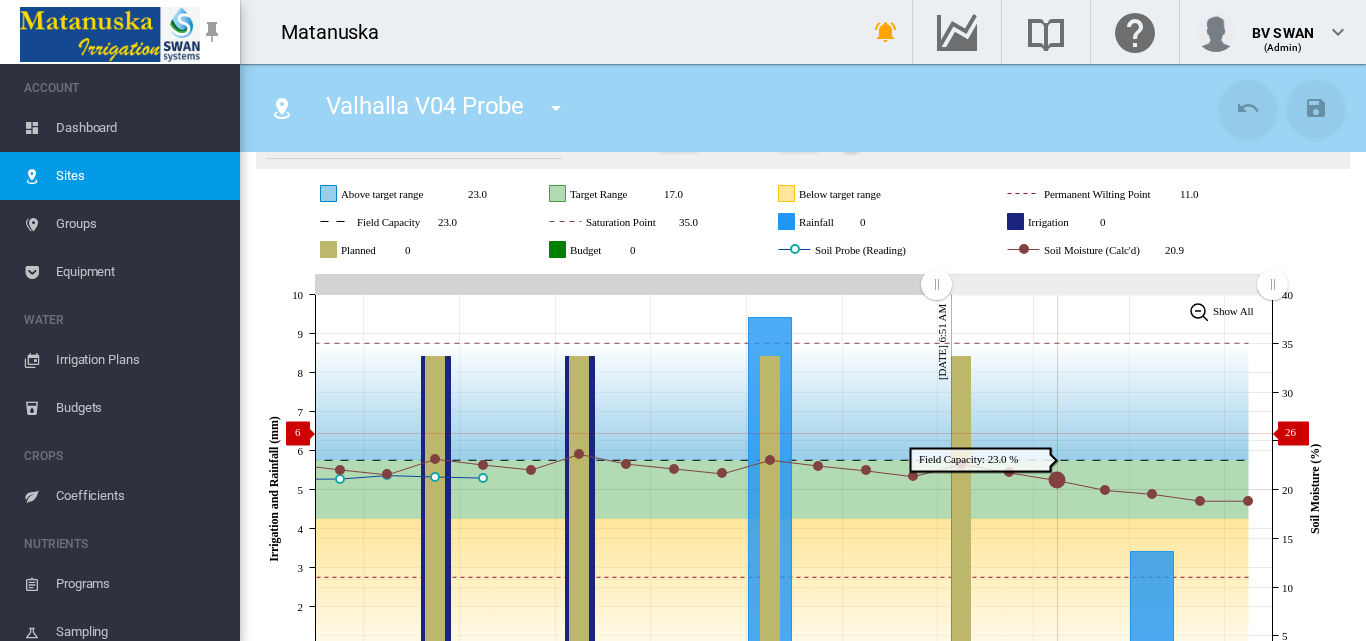 scroll, scrollTop: 200, scrollLeft: 0, axis: vertical 